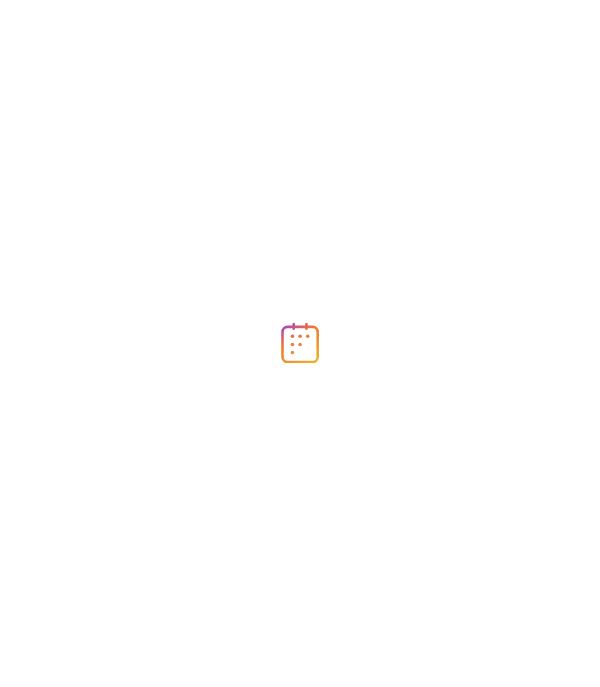 scroll, scrollTop: 0, scrollLeft: 0, axis: both 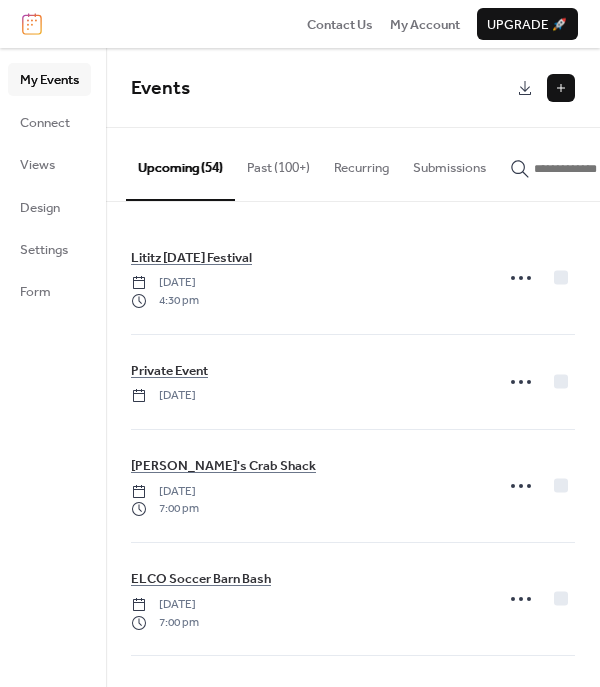 click at bounding box center (584, 169) 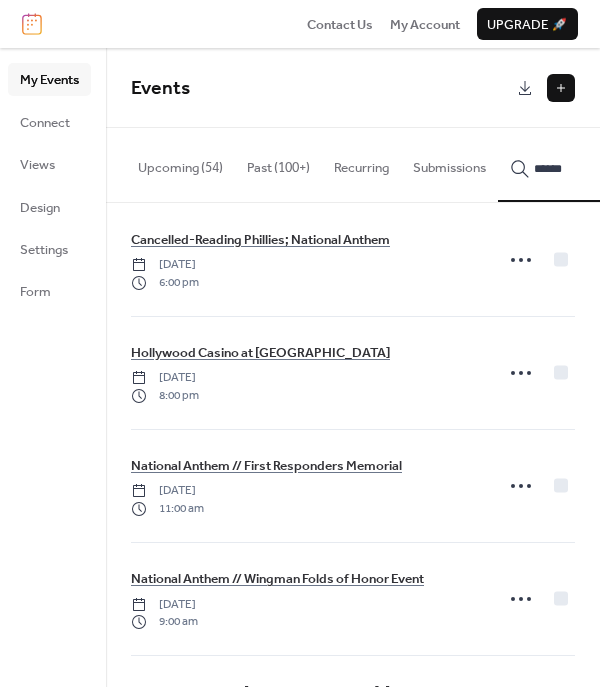scroll, scrollTop: 0, scrollLeft: 0, axis: both 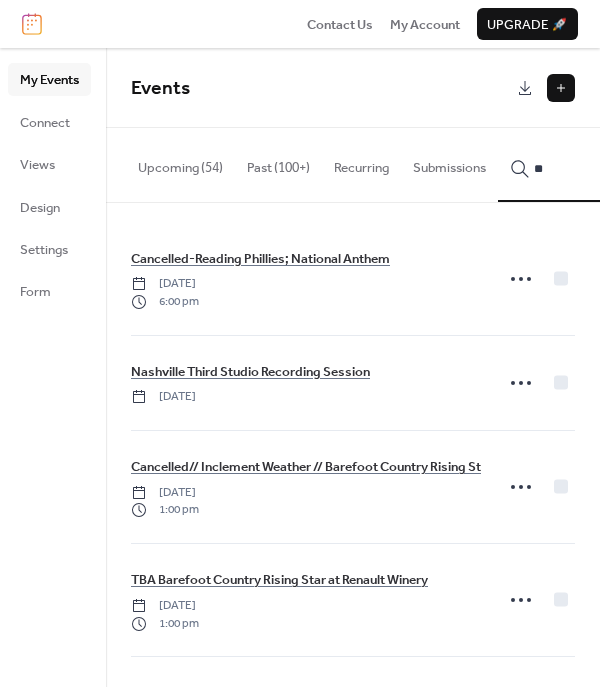 type on "*" 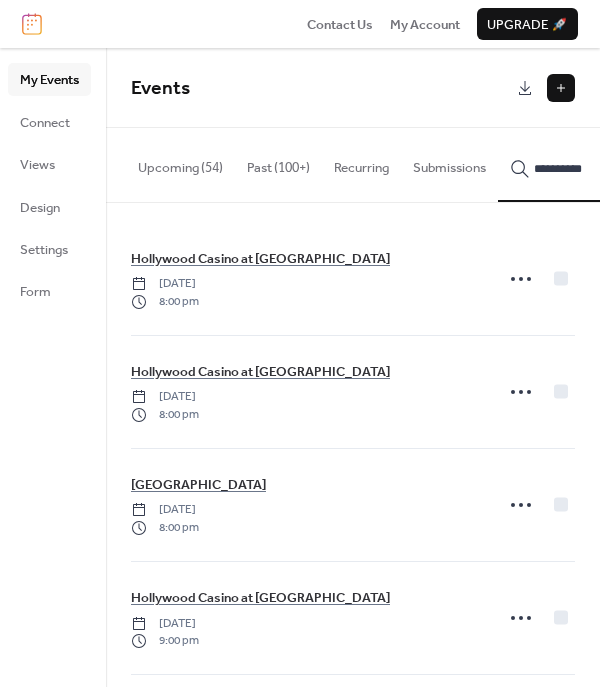 click on "*********" at bounding box center (572, 164) 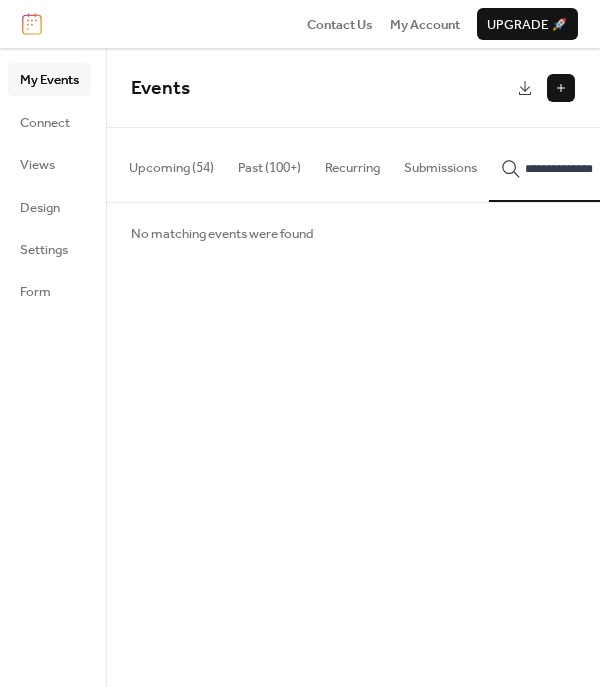 scroll, scrollTop: 0, scrollLeft: 20, axis: horizontal 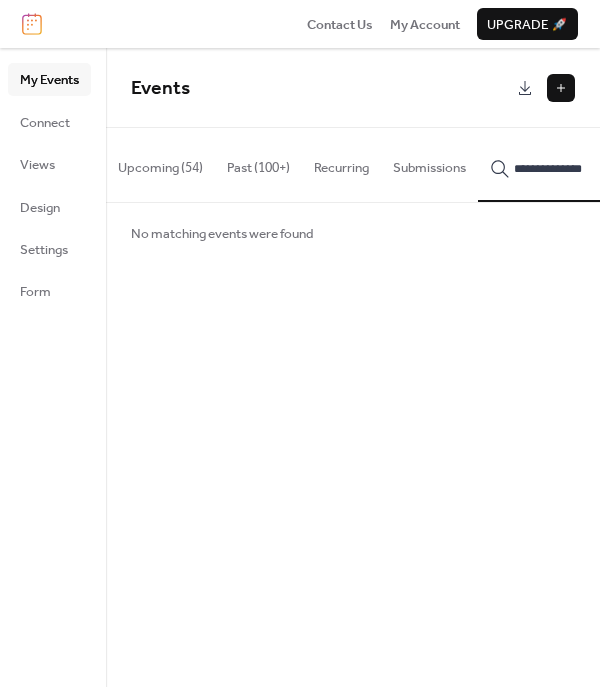type on "**********" 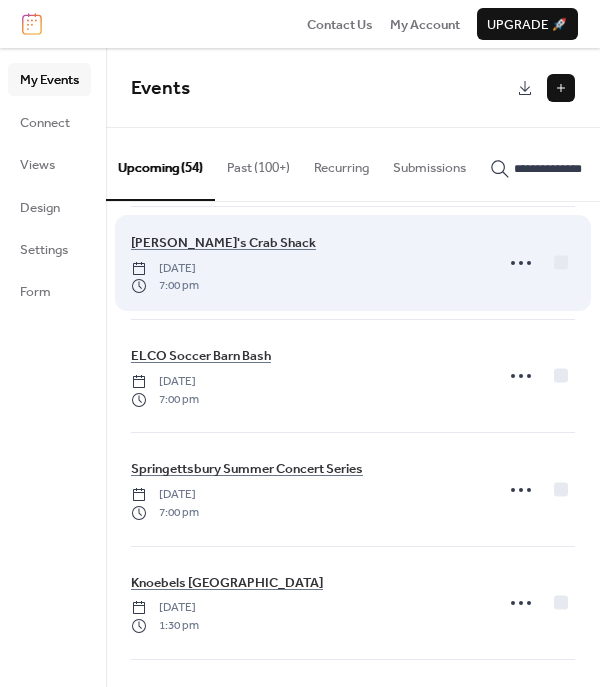 scroll, scrollTop: 300, scrollLeft: 0, axis: vertical 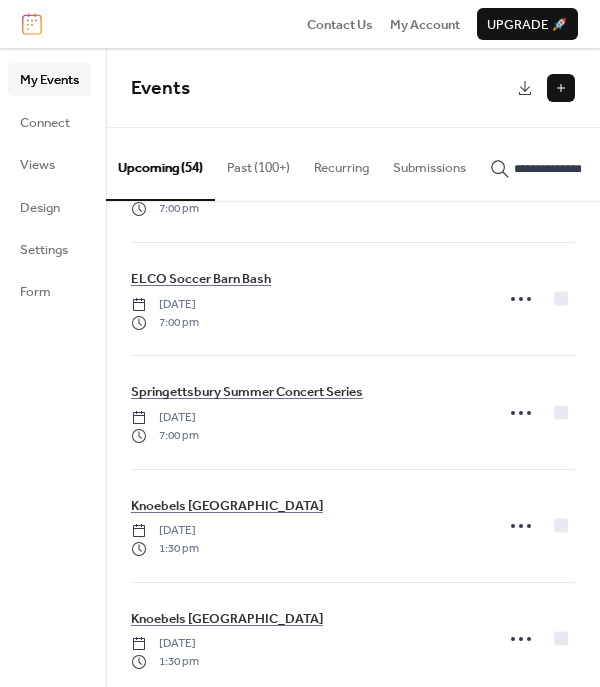 click at bounding box center [561, 88] 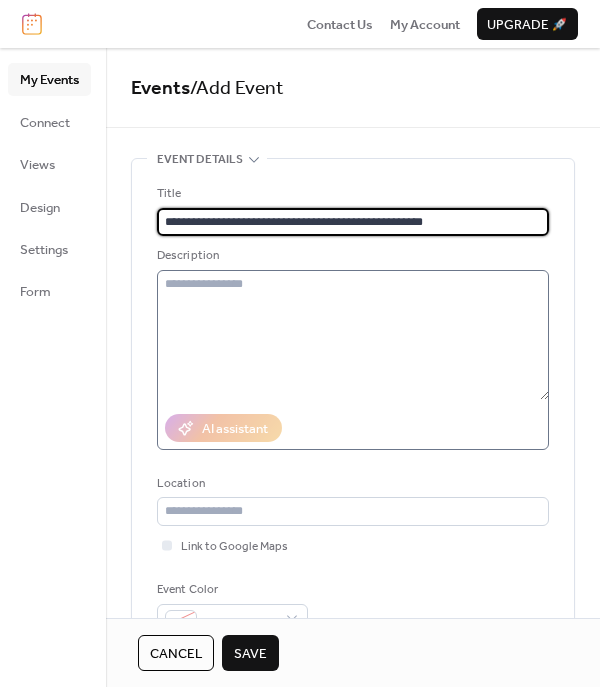 type on "**********" 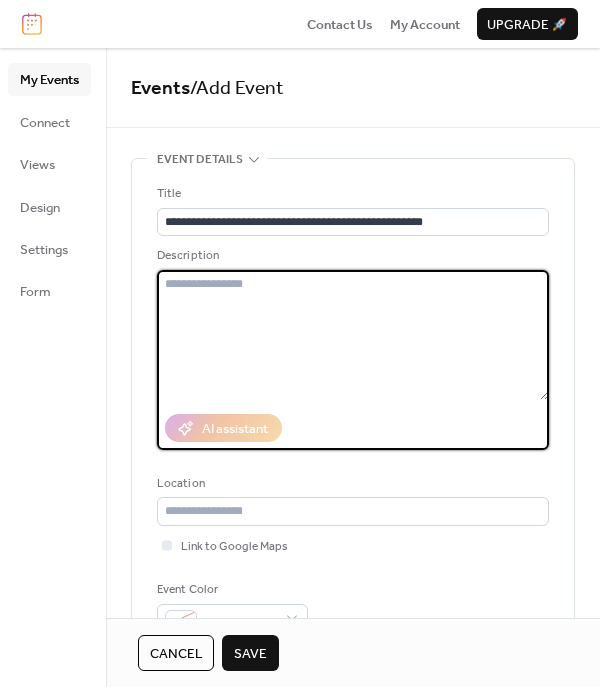 click at bounding box center (353, 335) 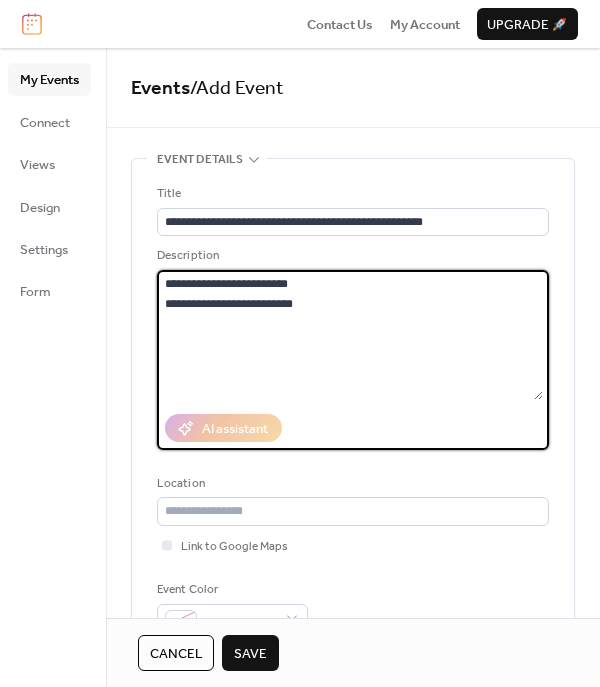 click on "**********" at bounding box center (350, 335) 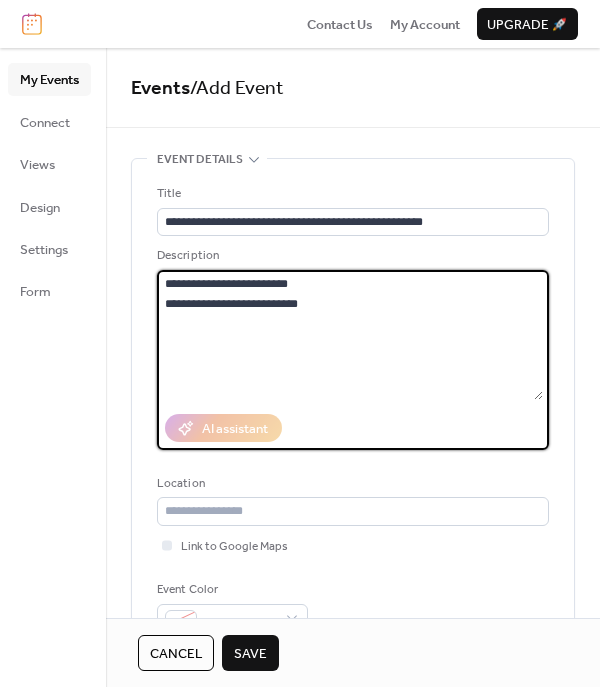 click on "**********" at bounding box center (350, 335) 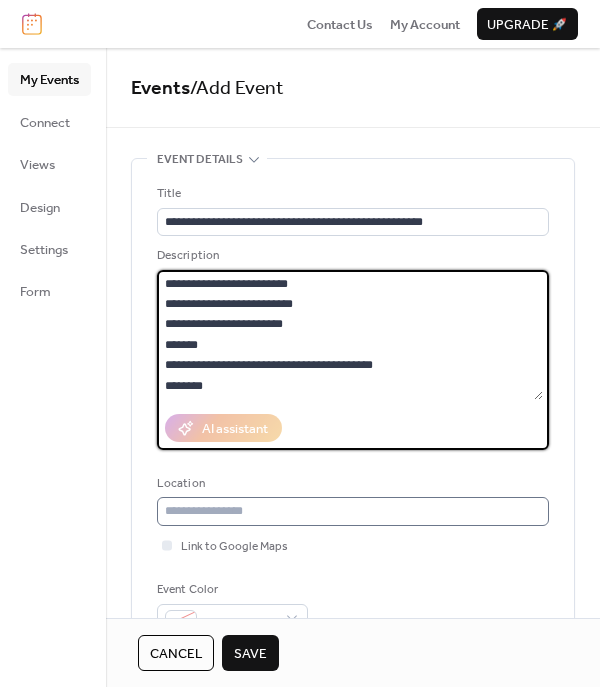 type on "**********" 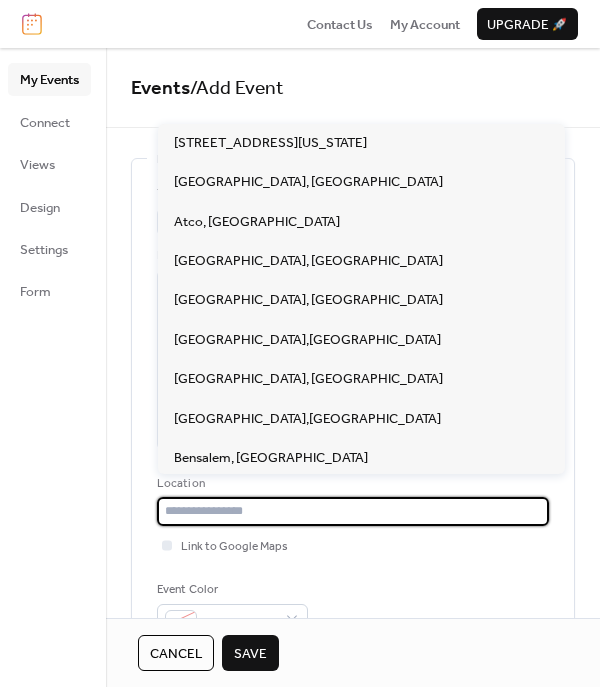 click at bounding box center [353, 511] 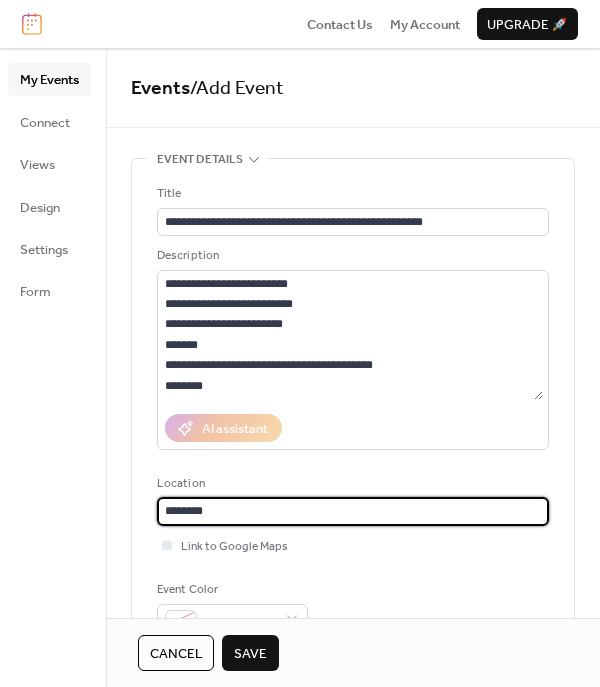 click on "*******" at bounding box center [353, 511] 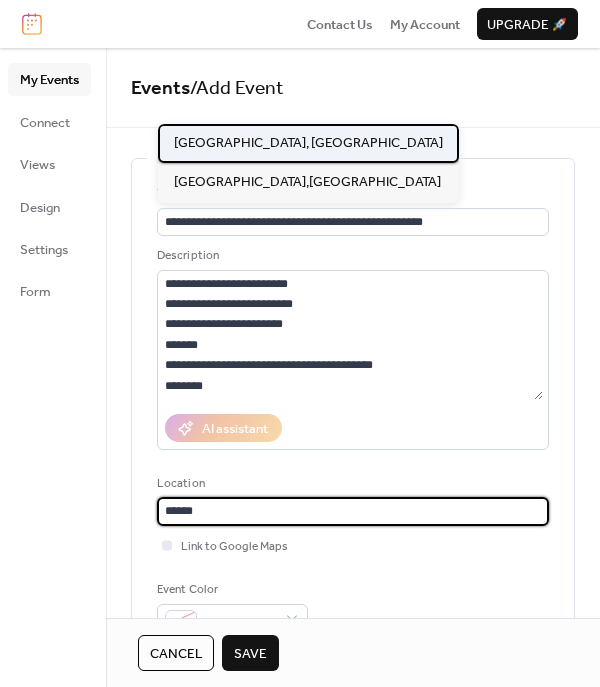 click on "[GEOGRAPHIC_DATA], [GEOGRAPHIC_DATA]" at bounding box center [308, 143] 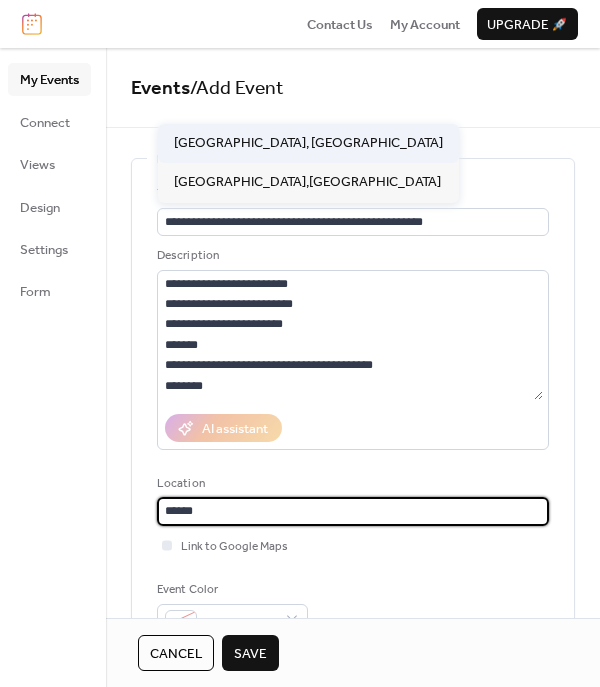 type on "**********" 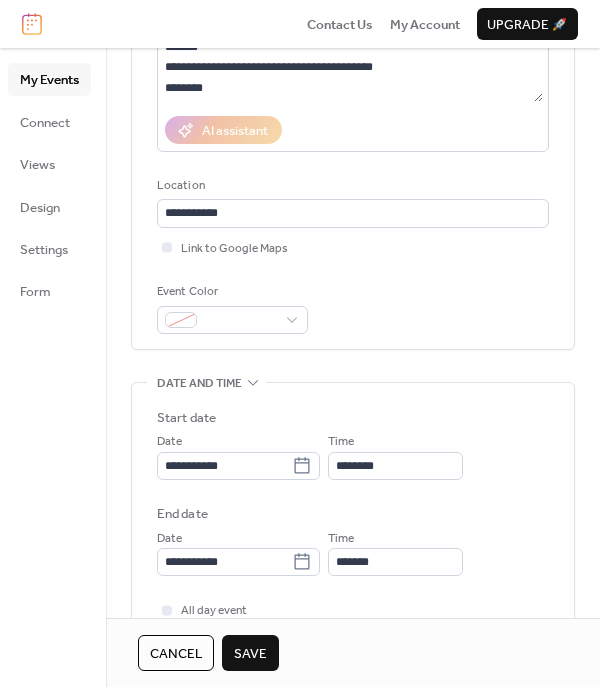 scroll, scrollTop: 300, scrollLeft: 0, axis: vertical 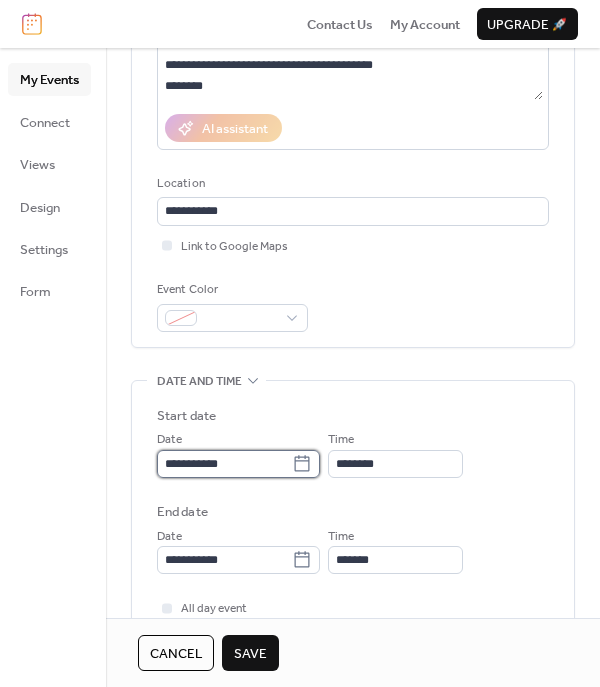 click on "**********" at bounding box center (224, 464) 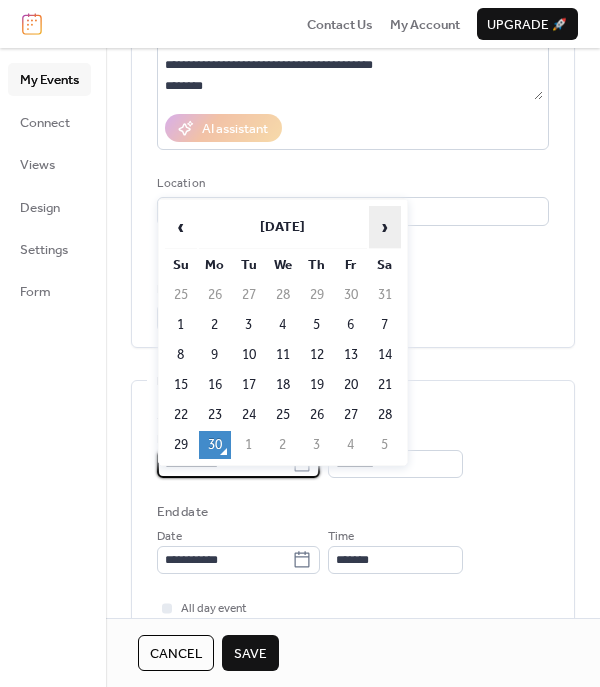 click on "›" at bounding box center [385, 227] 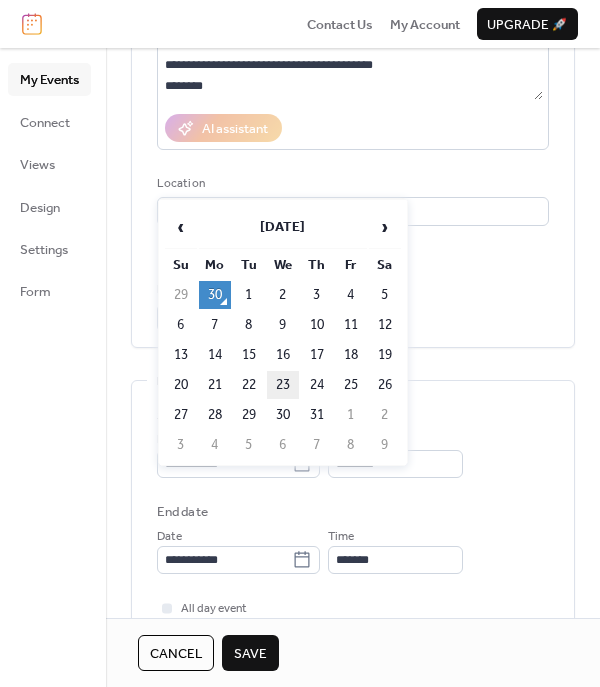 click on "23" at bounding box center (283, 385) 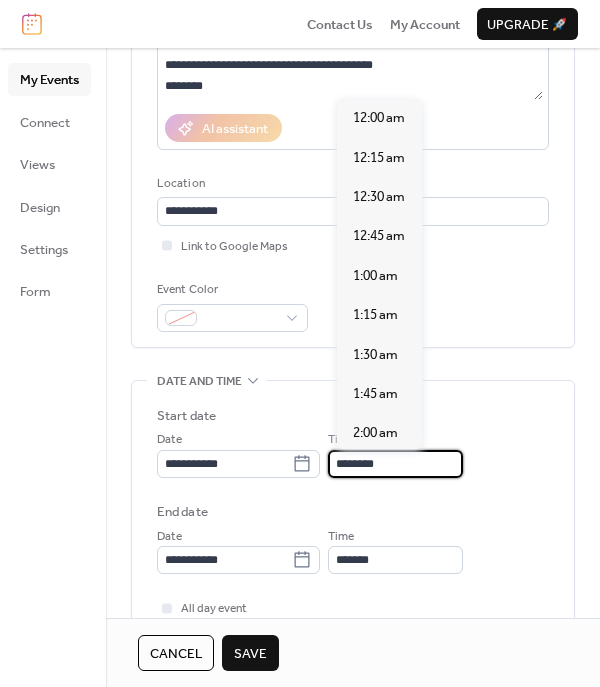 click on "********" at bounding box center (395, 464) 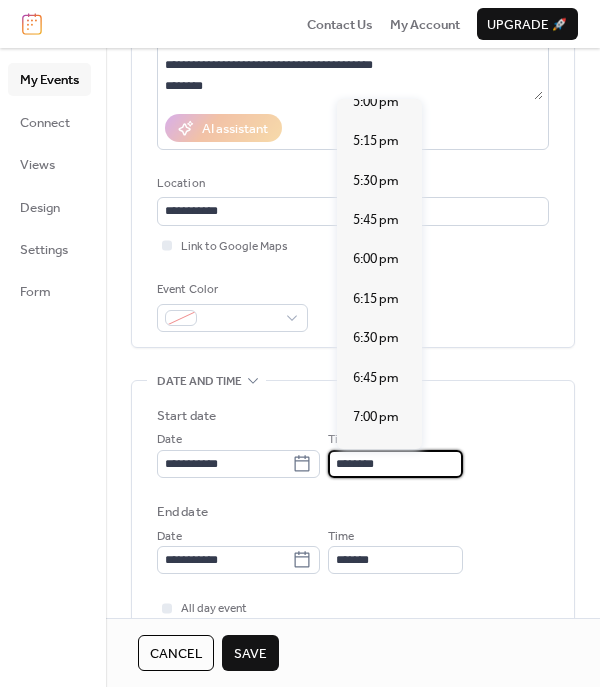scroll, scrollTop: 2700, scrollLeft: 0, axis: vertical 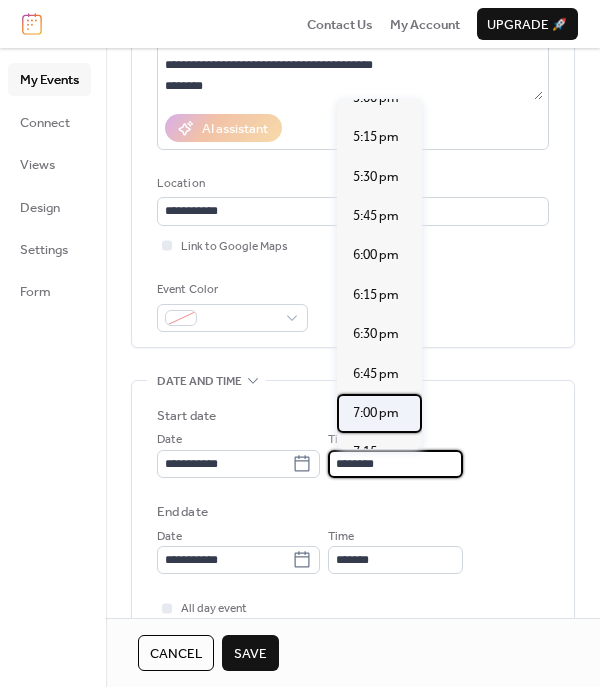 click on "7:00 pm" at bounding box center [376, 413] 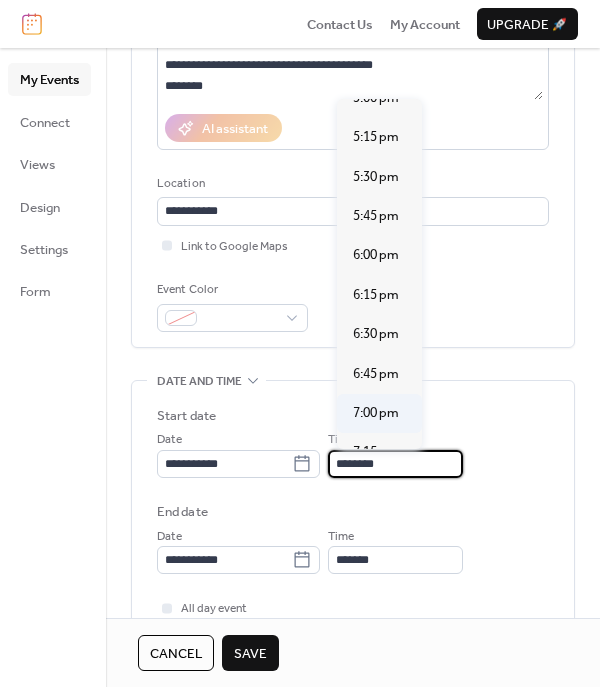 type on "*******" 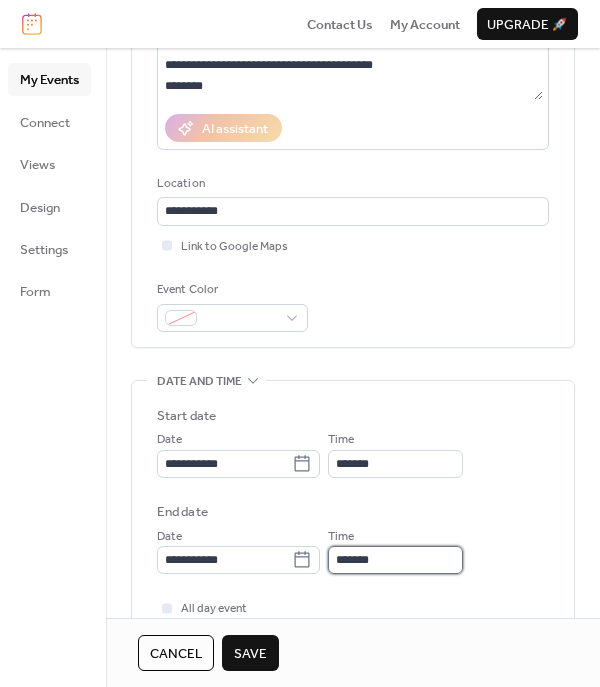 click on "*******" at bounding box center (395, 560) 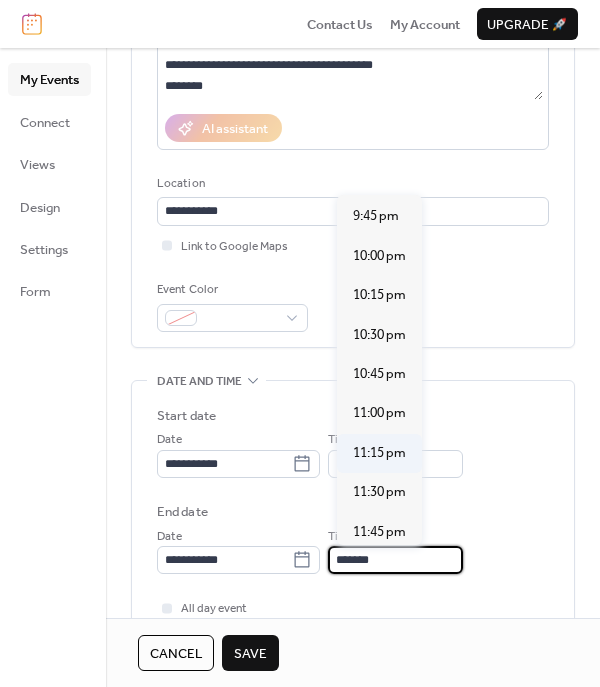 scroll, scrollTop: 400, scrollLeft: 0, axis: vertical 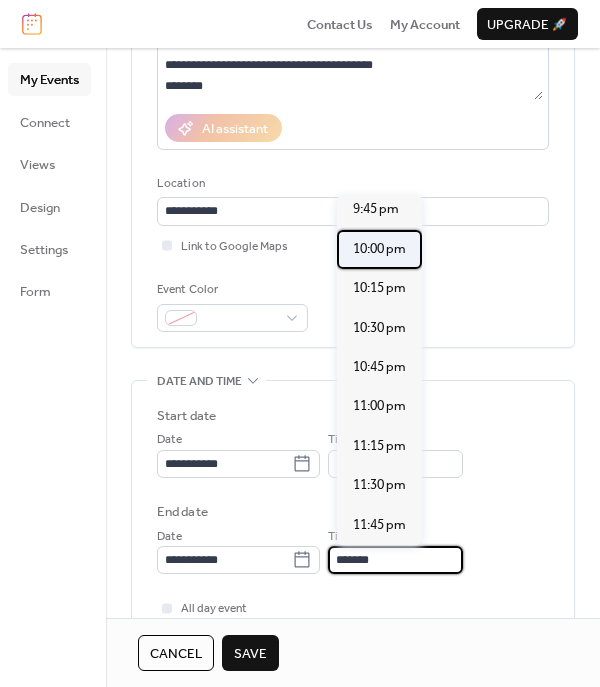 click on "10:00 pm" at bounding box center (379, 249) 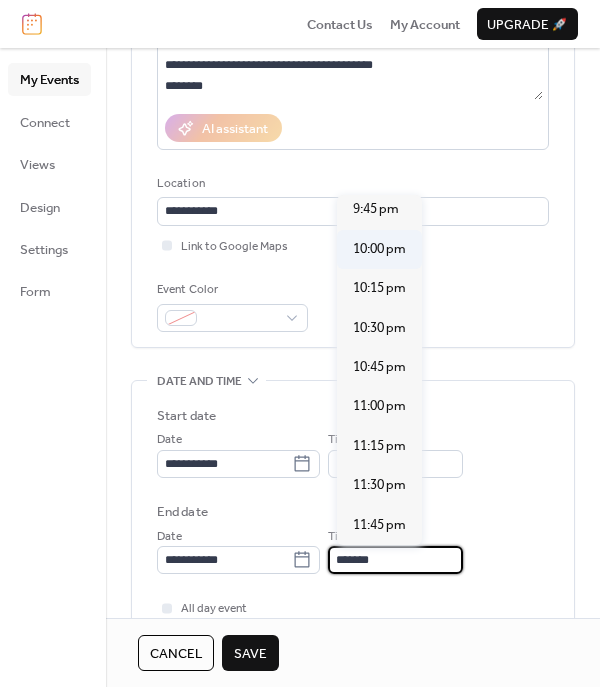 type on "********" 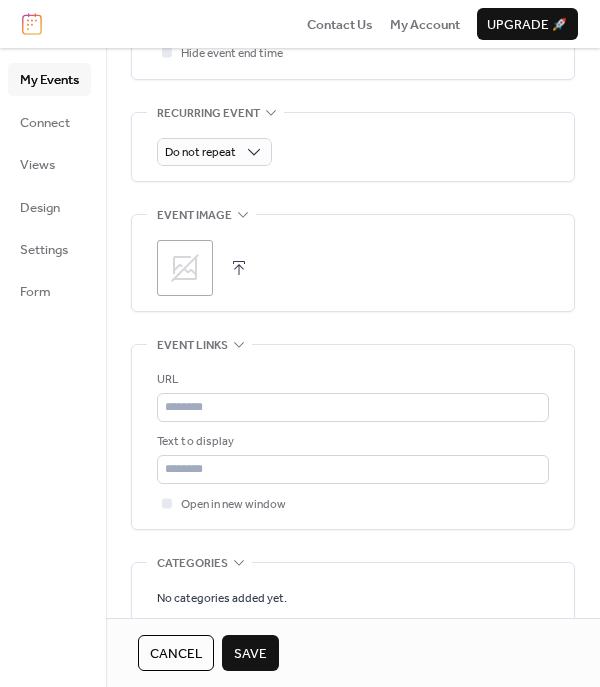 scroll, scrollTop: 900, scrollLeft: 0, axis: vertical 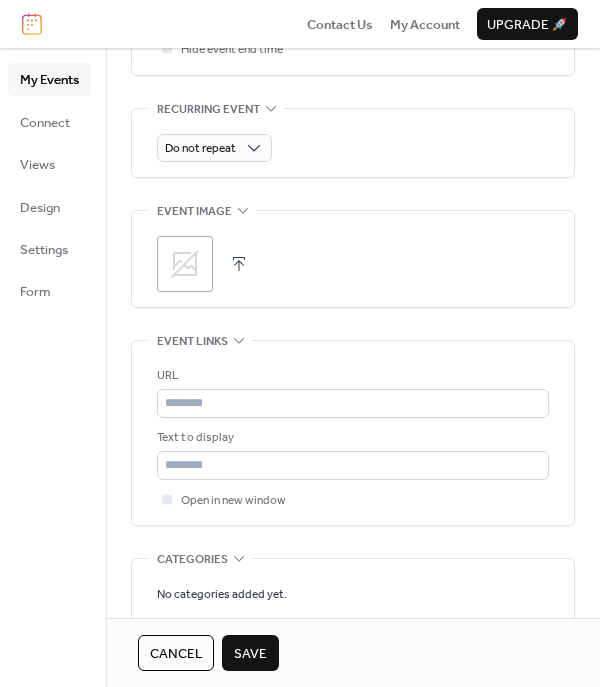 click on "URL Text to display Open in new window" at bounding box center [353, 433] 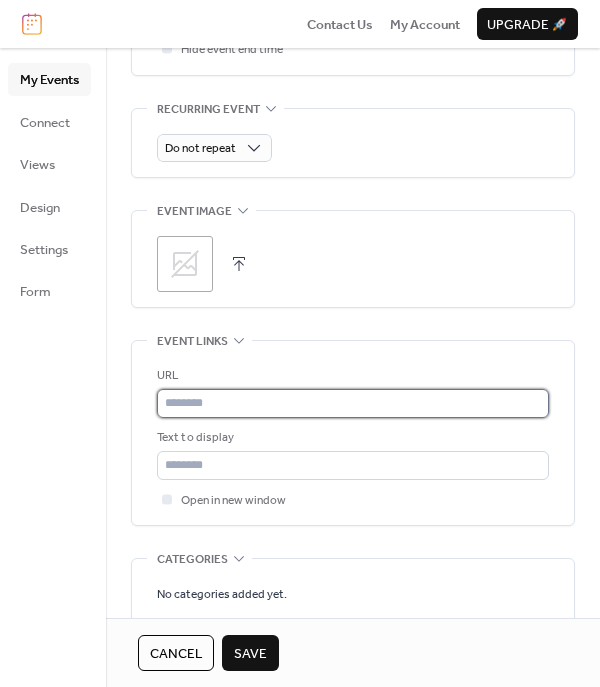 click at bounding box center (353, 403) 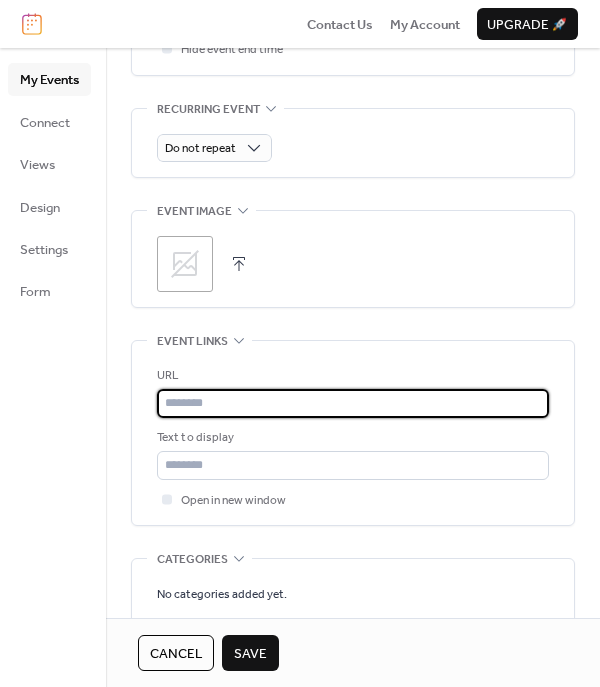 paste on "**********" 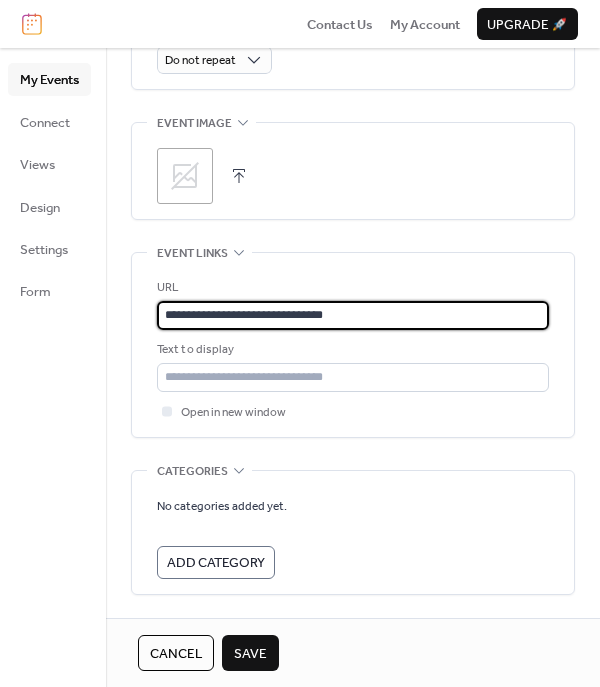 scroll, scrollTop: 1056, scrollLeft: 0, axis: vertical 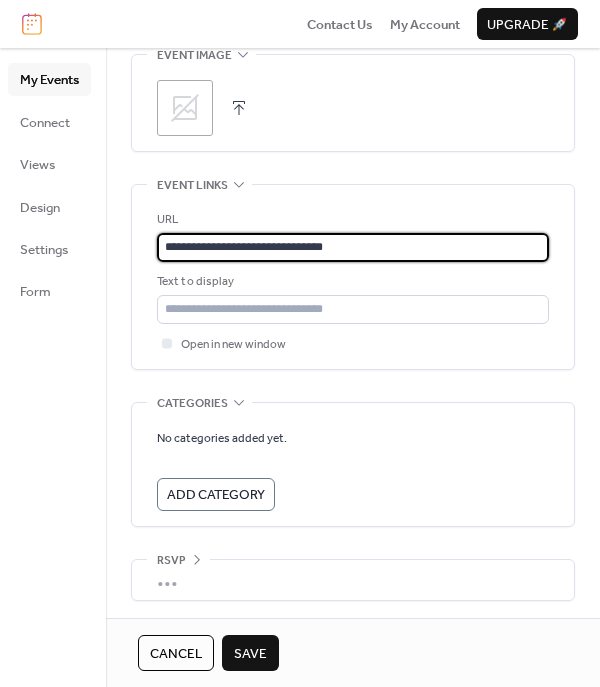 type on "**********" 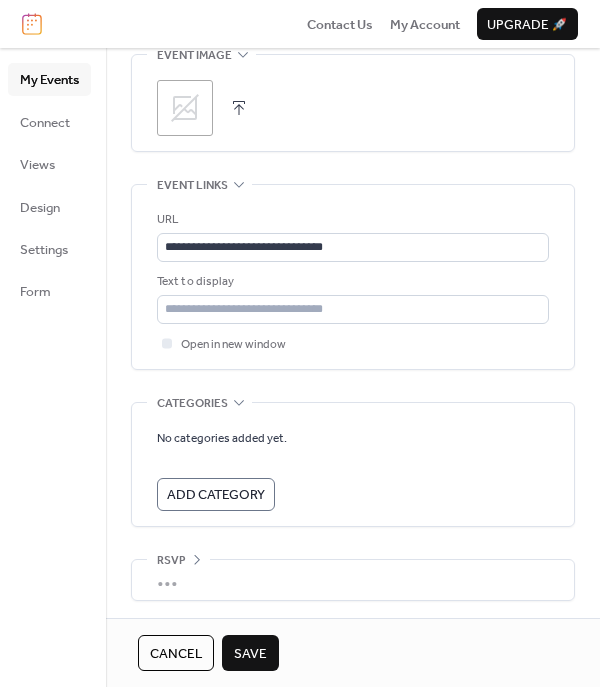 click on "Save" at bounding box center [250, 653] 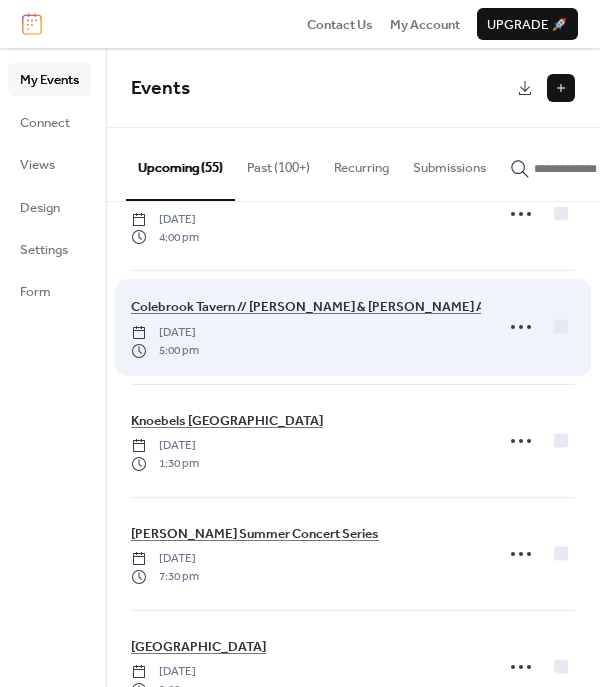 scroll, scrollTop: 2800, scrollLeft: 0, axis: vertical 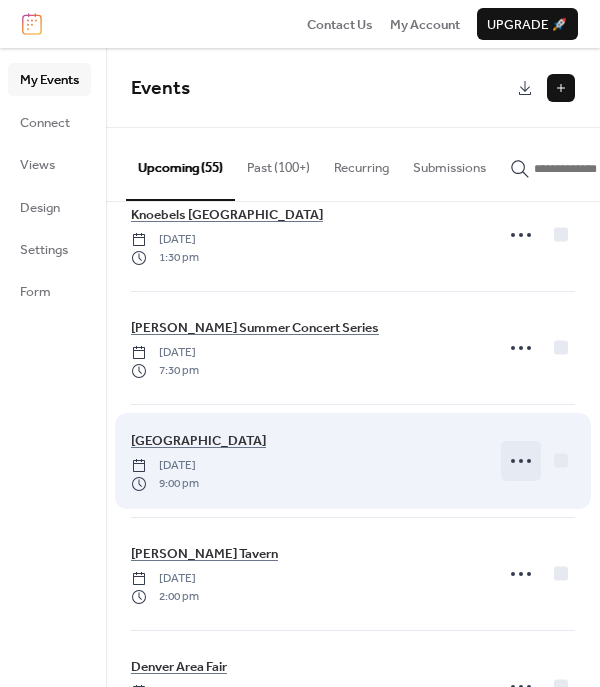 click 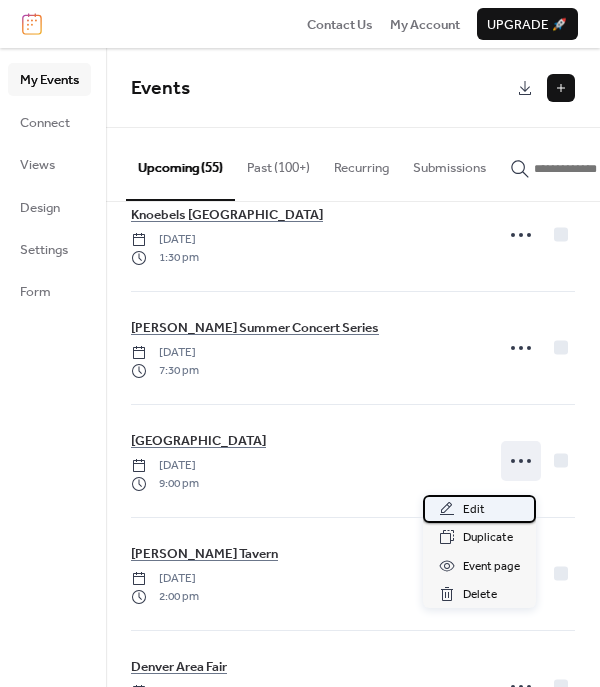 click on "Edit" at bounding box center (479, 509) 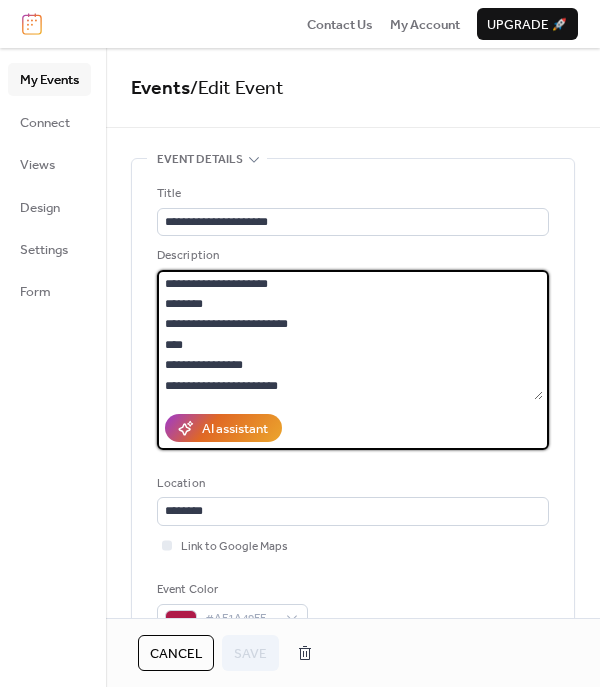 drag, startPoint x: 336, startPoint y: 391, endPoint x: 118, endPoint y: 269, distance: 249.81593 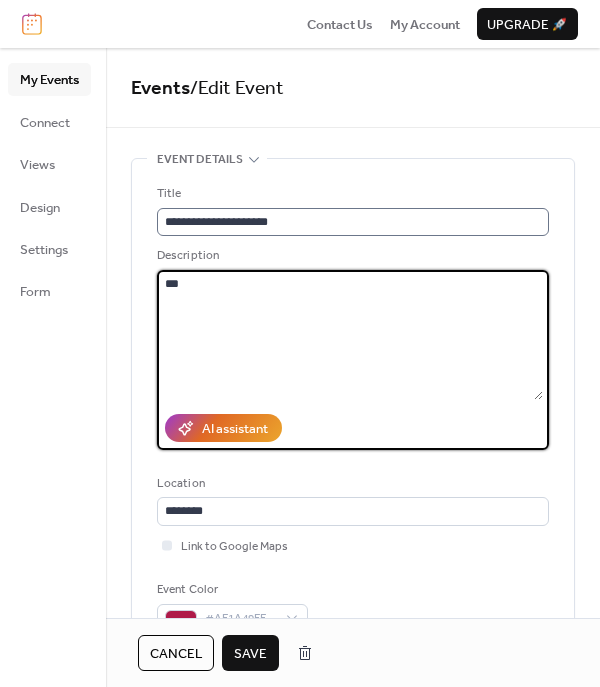 type on "***" 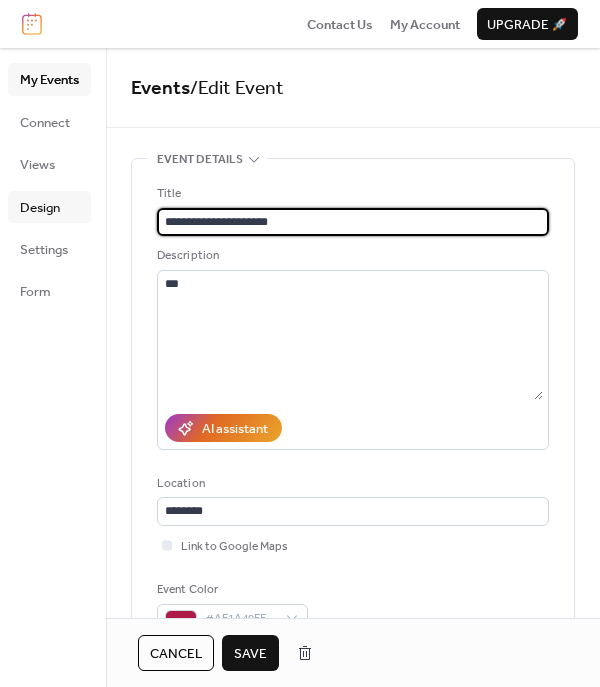 drag, startPoint x: 281, startPoint y: 215, endPoint x: 72, endPoint y: 204, distance: 209.28928 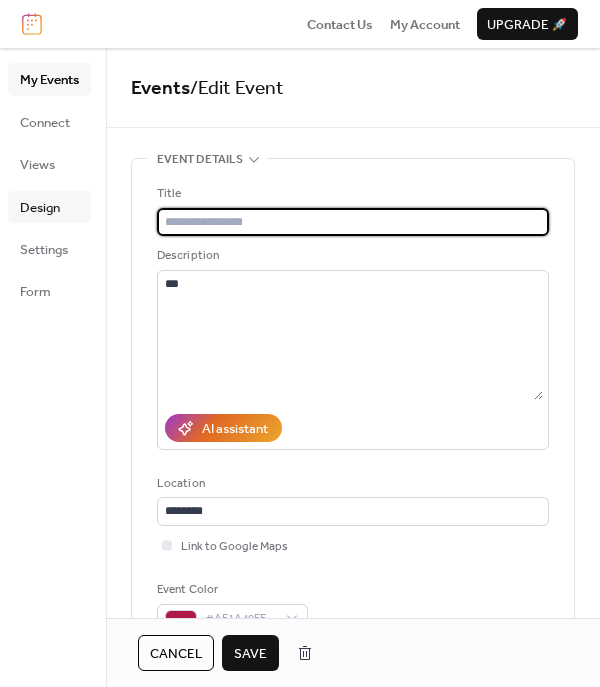 click on "Save" at bounding box center [250, 653] 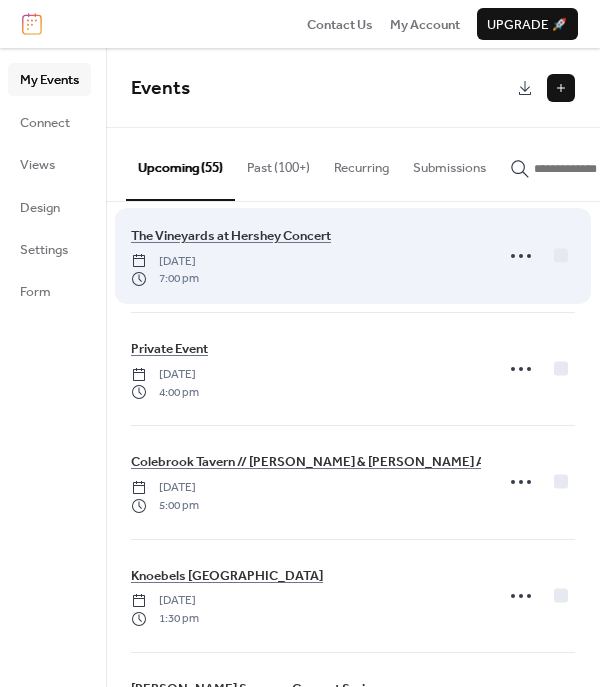 scroll, scrollTop: 2700, scrollLeft: 0, axis: vertical 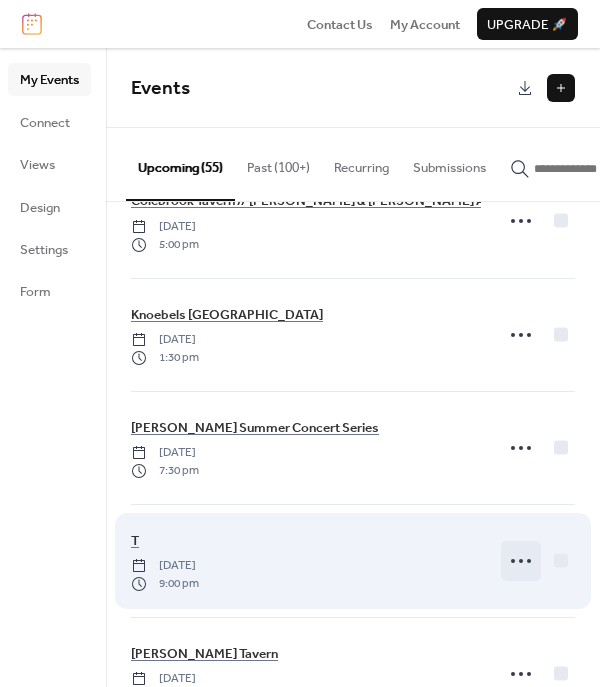 click 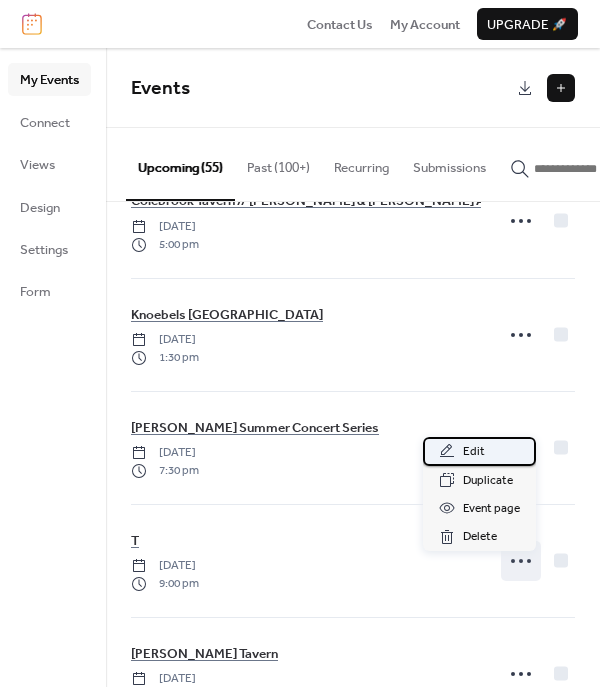 click on "Edit" at bounding box center (479, 451) 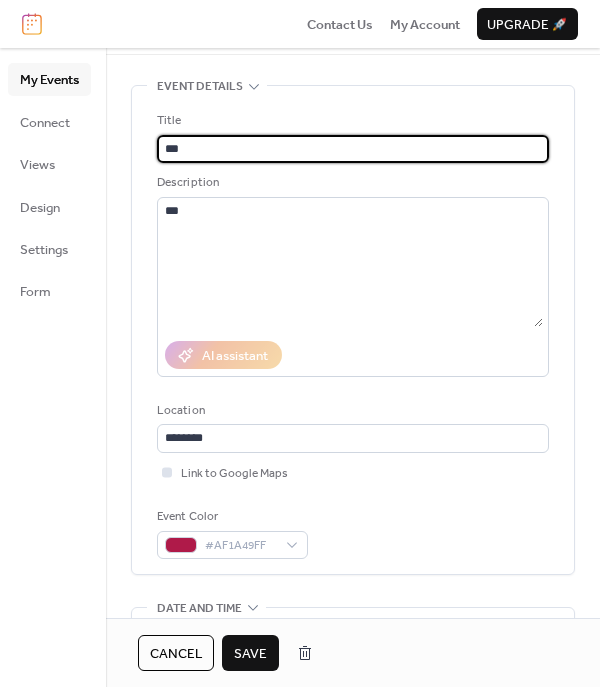 scroll, scrollTop: 100, scrollLeft: 0, axis: vertical 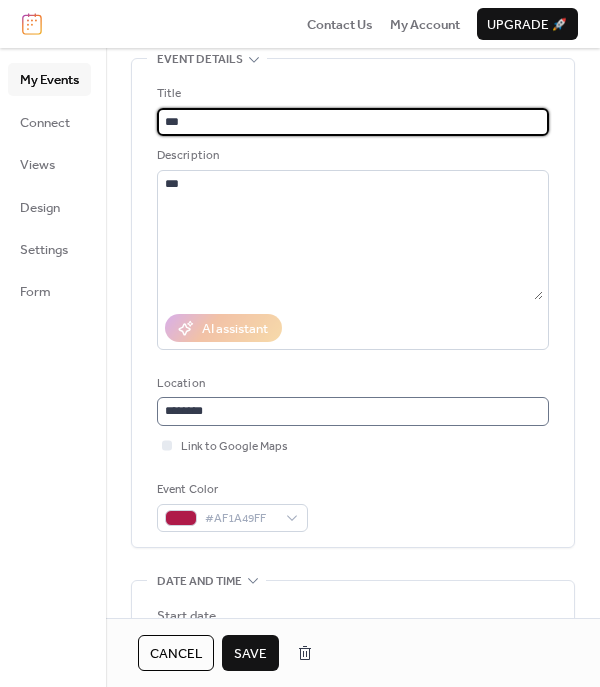 type on "***" 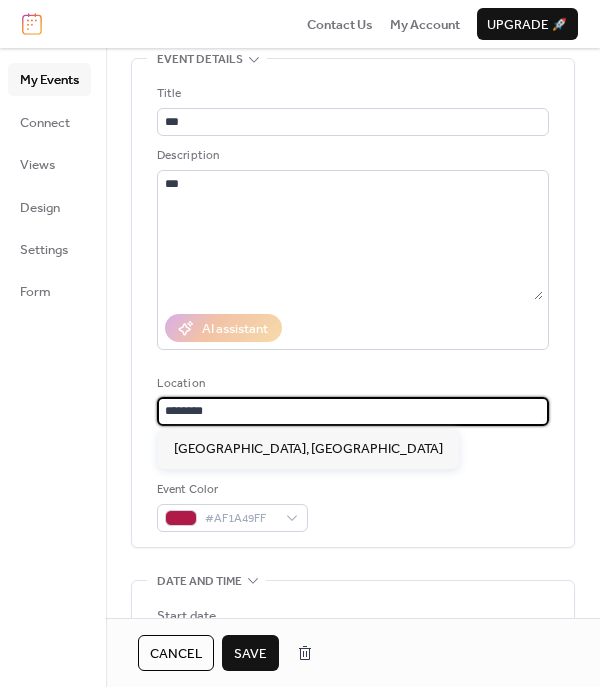 drag, startPoint x: 238, startPoint y: 411, endPoint x: 102, endPoint y: 411, distance: 136 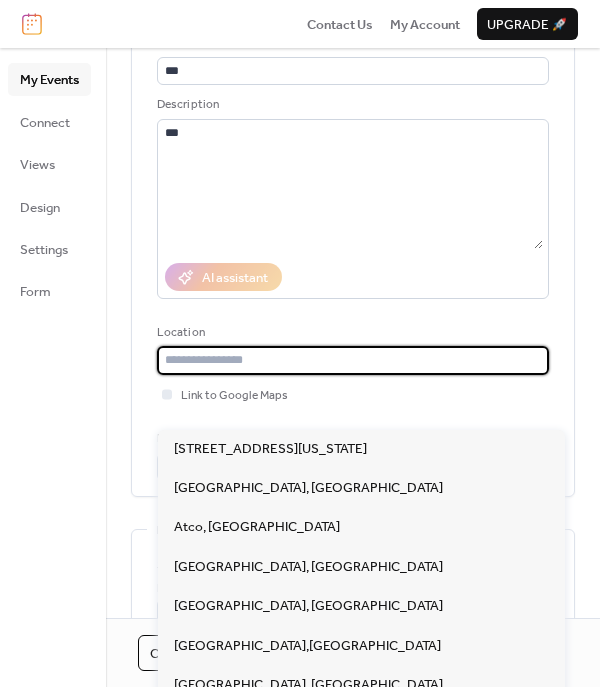 scroll, scrollTop: 500, scrollLeft: 0, axis: vertical 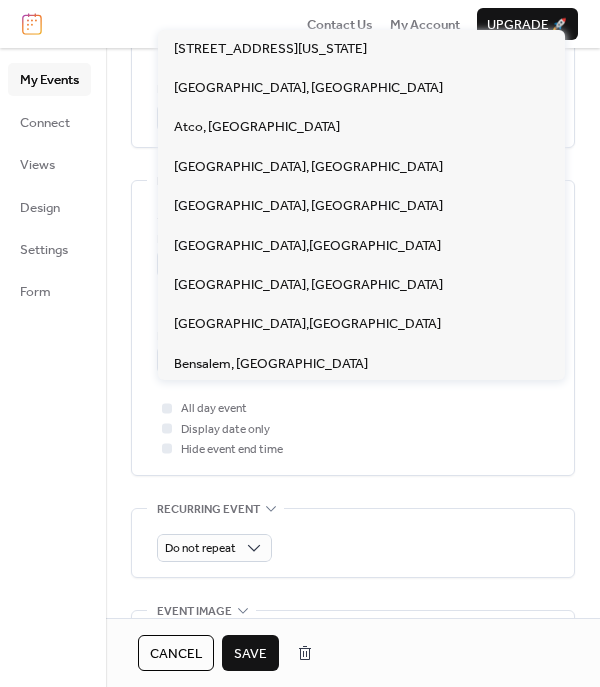 type 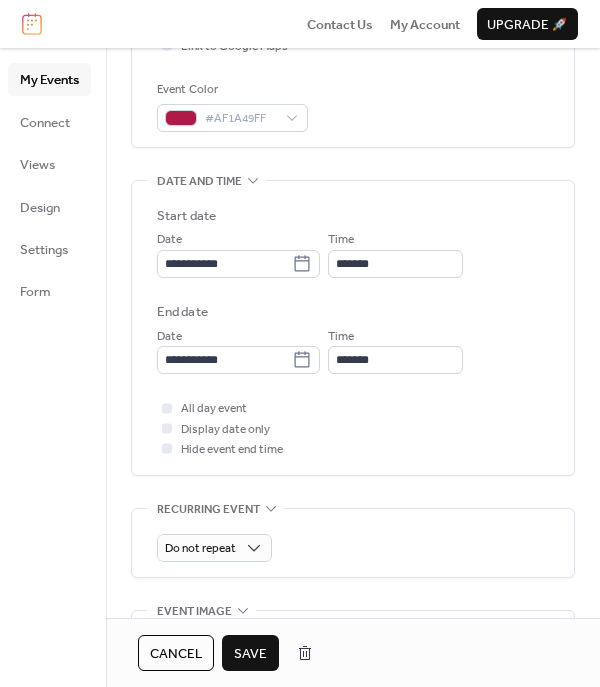 click on "My Events Connect Views Design Settings Form" at bounding box center (53, 367) 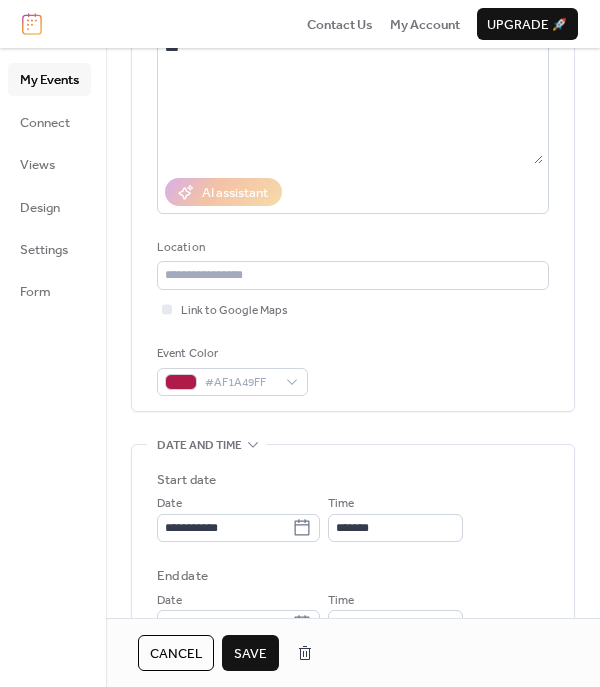 scroll, scrollTop: 400, scrollLeft: 0, axis: vertical 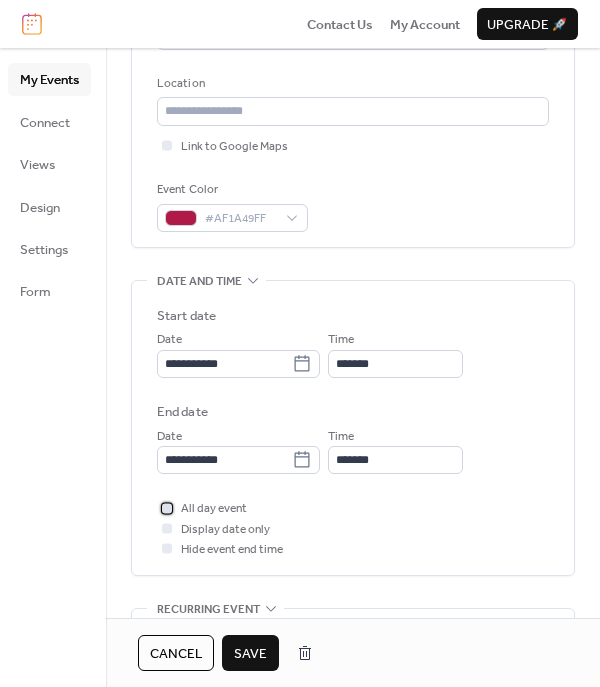click at bounding box center (167, 508) 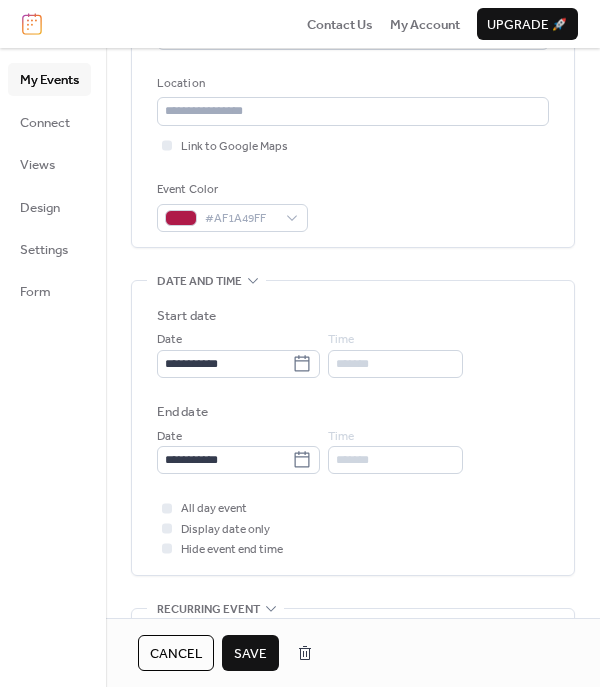 click on "Save" at bounding box center [250, 653] 